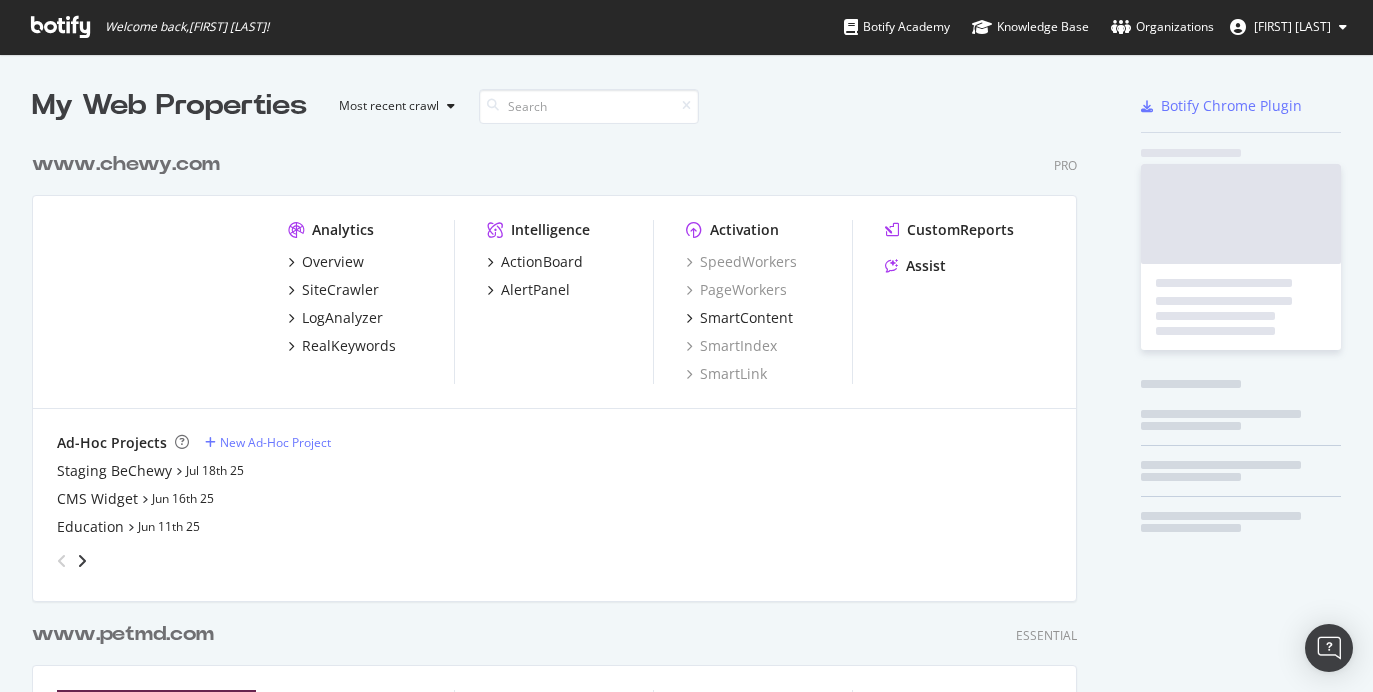 scroll, scrollTop: 0, scrollLeft: 0, axis: both 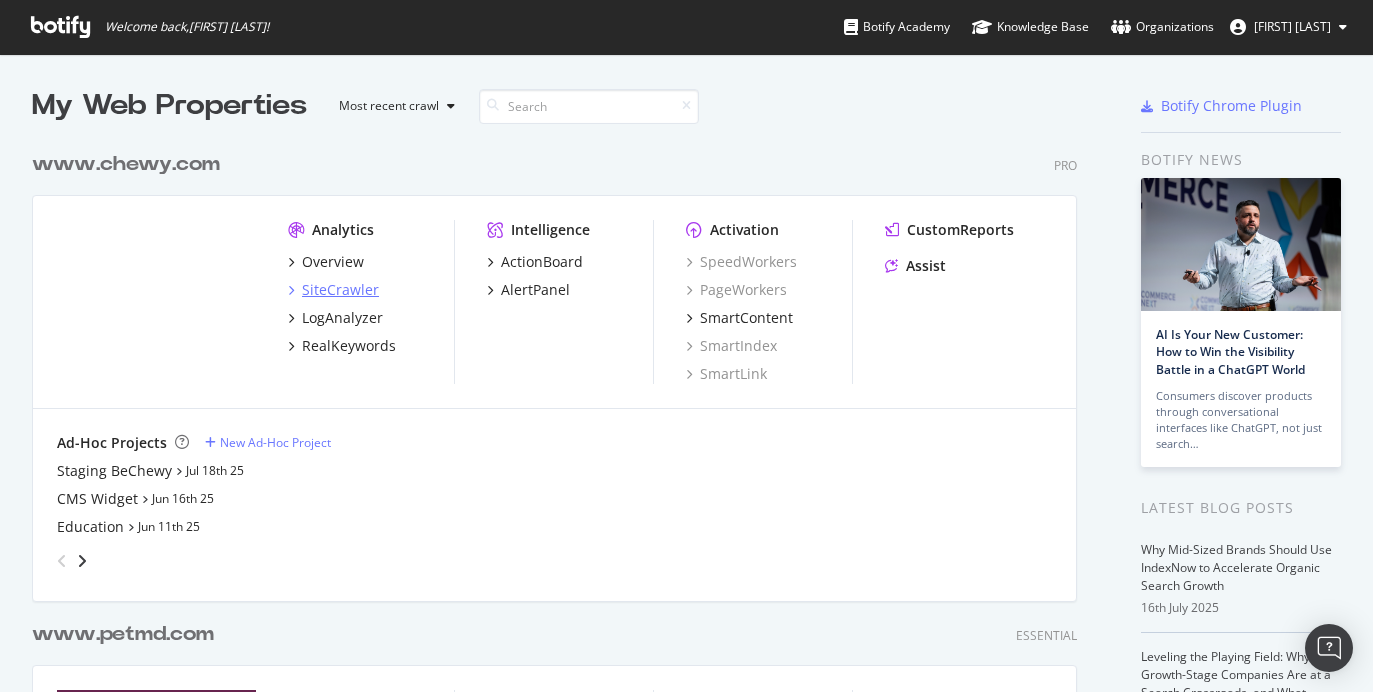 click on "SiteCrawler" at bounding box center (340, 290) 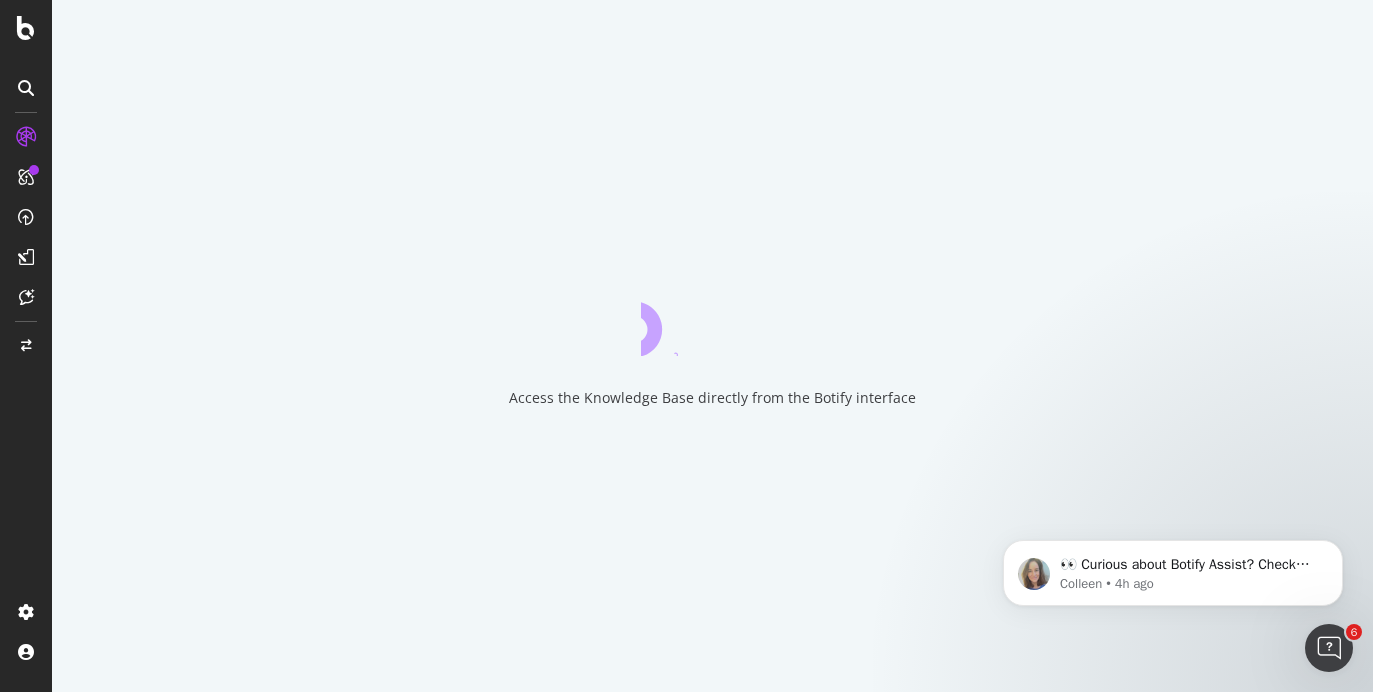 scroll, scrollTop: 0, scrollLeft: 0, axis: both 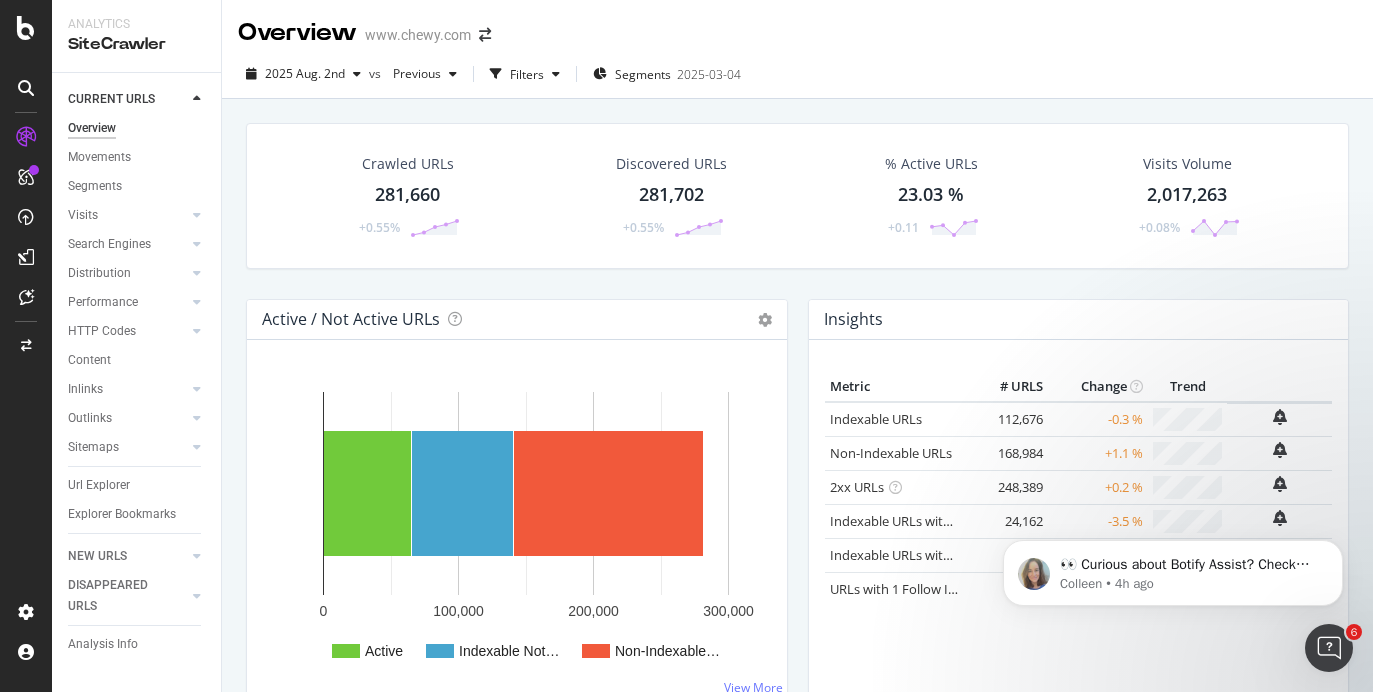 click on "281,660" at bounding box center (407, 195) 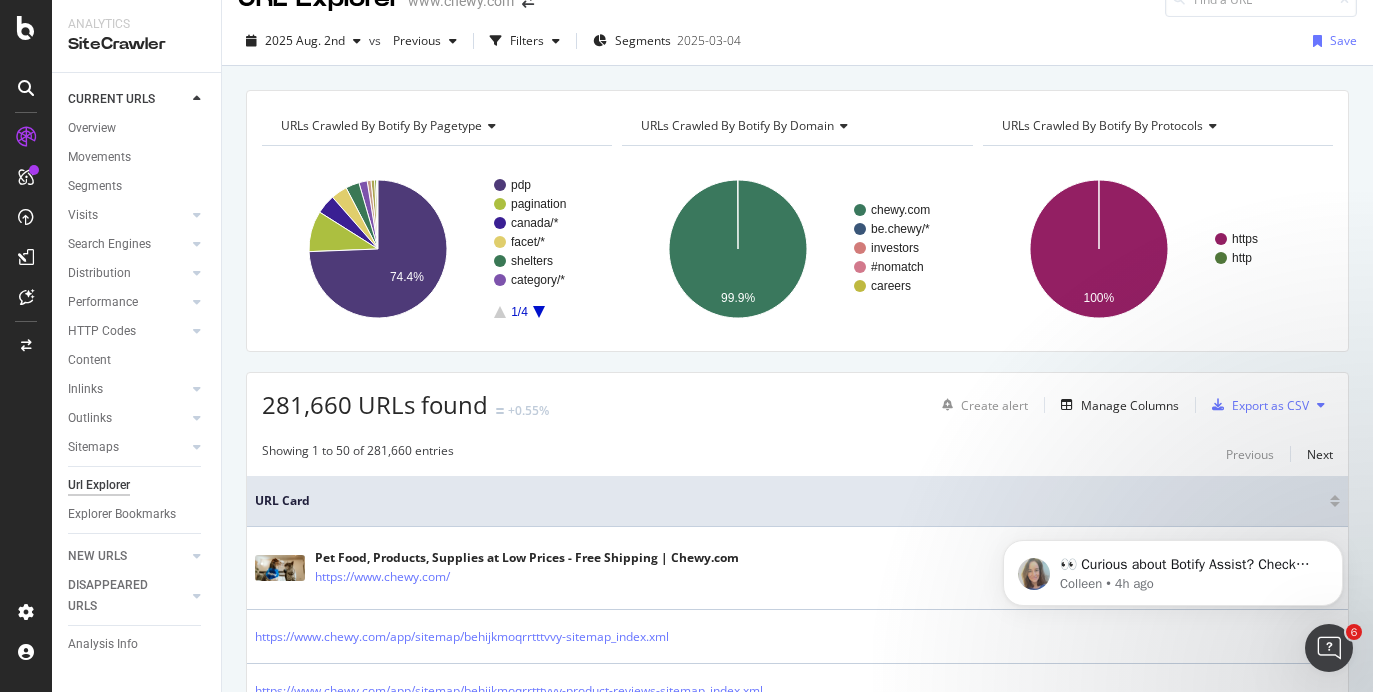 scroll, scrollTop: 38, scrollLeft: 0, axis: vertical 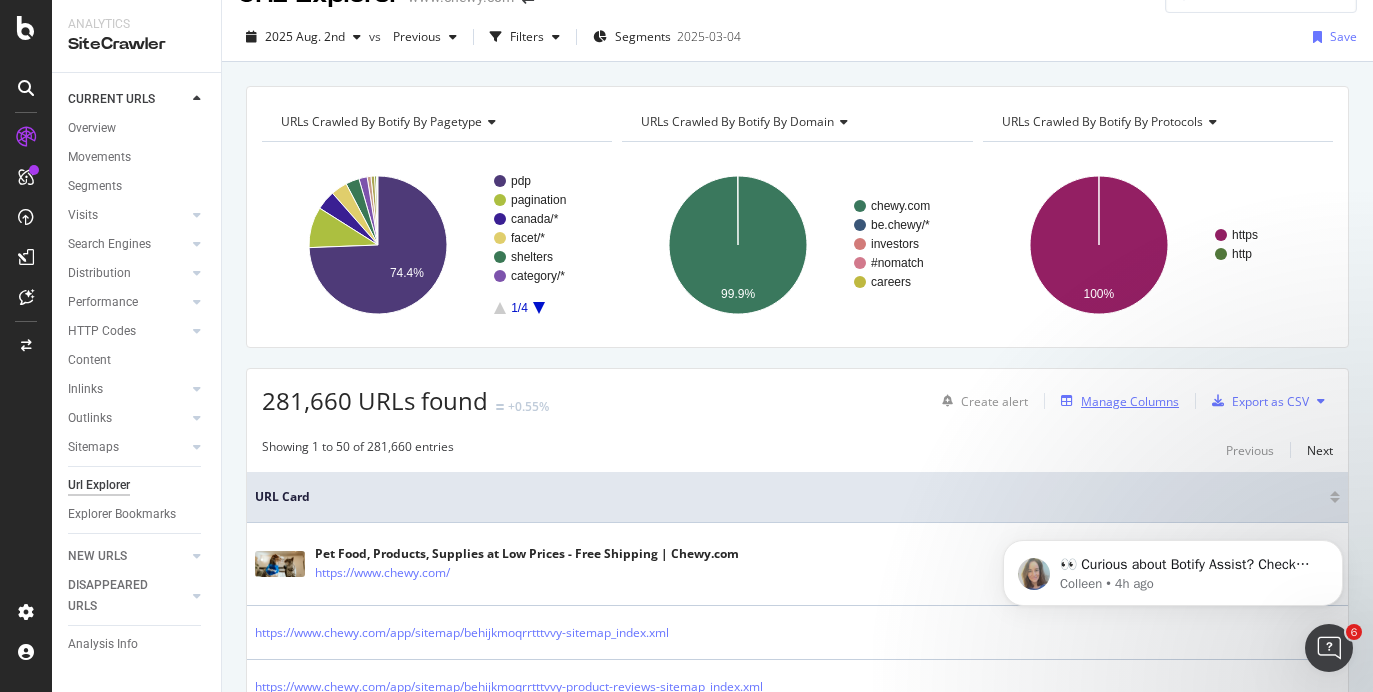 click on "Manage Columns" at bounding box center [1130, 401] 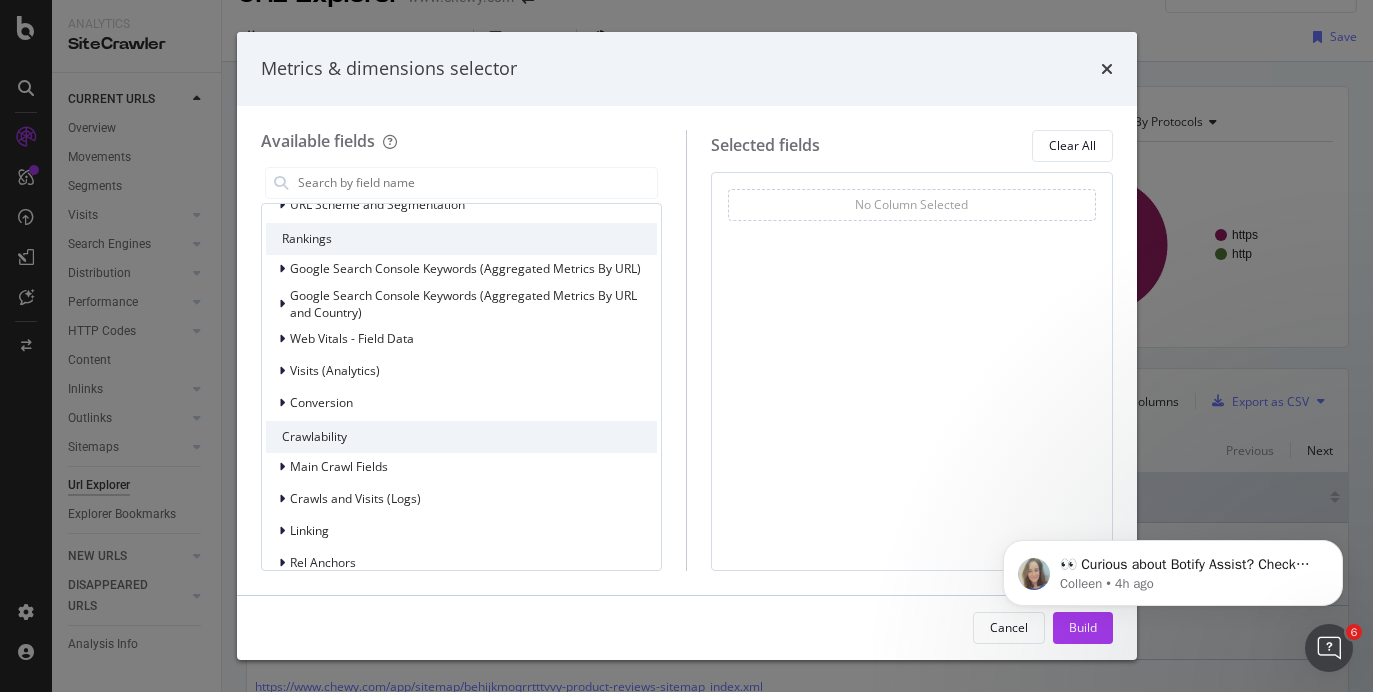 scroll, scrollTop: 305, scrollLeft: 0, axis: vertical 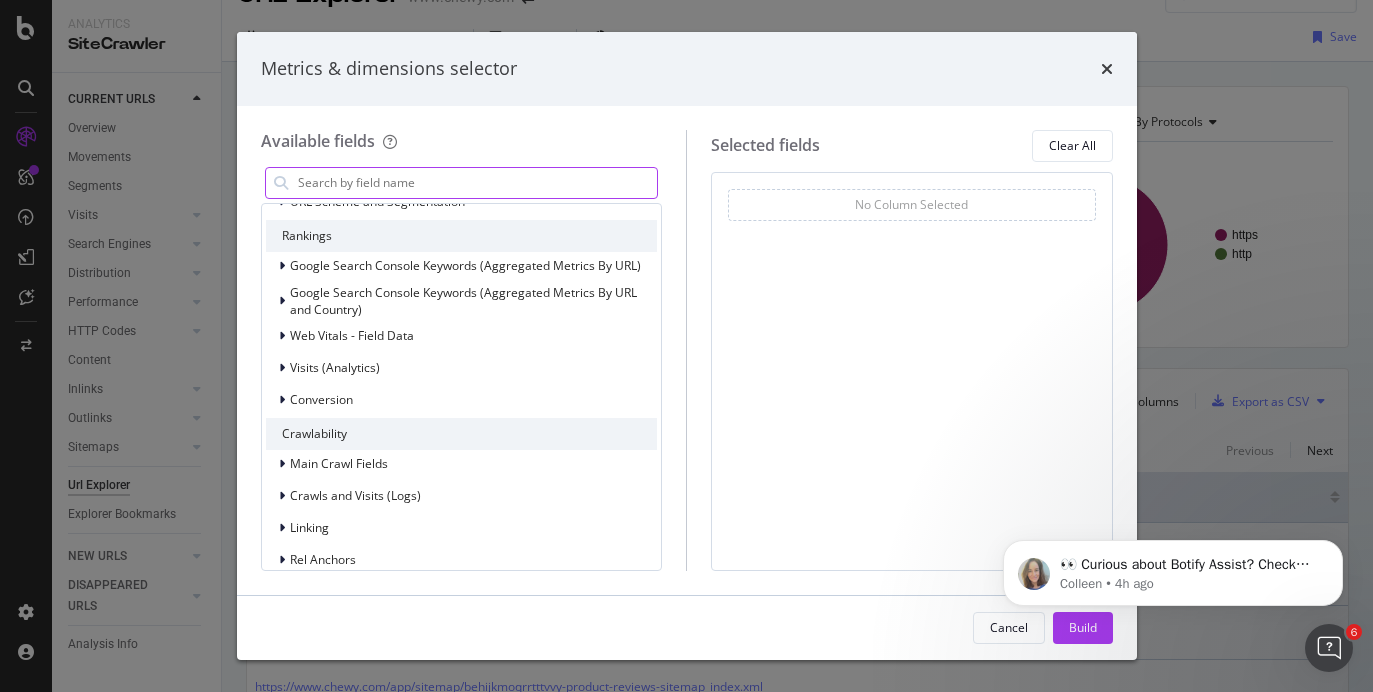 click on "👀 Curious about Botify Assist? Check out these use cases to explore what Assist can do! [FIRST] • 4h ago" 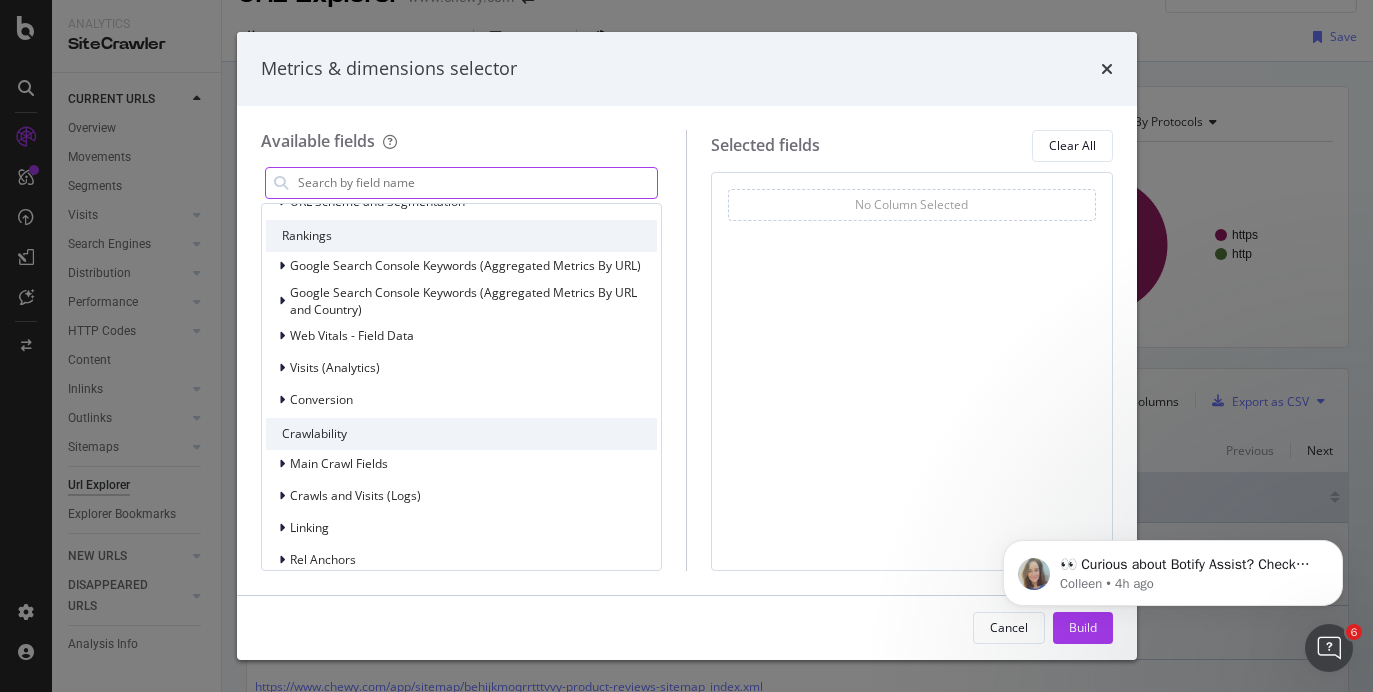 click on "👀 Curious about Botify Assist? Check out these use cases to explore what Assist can do! [FIRST] • 4h ago" 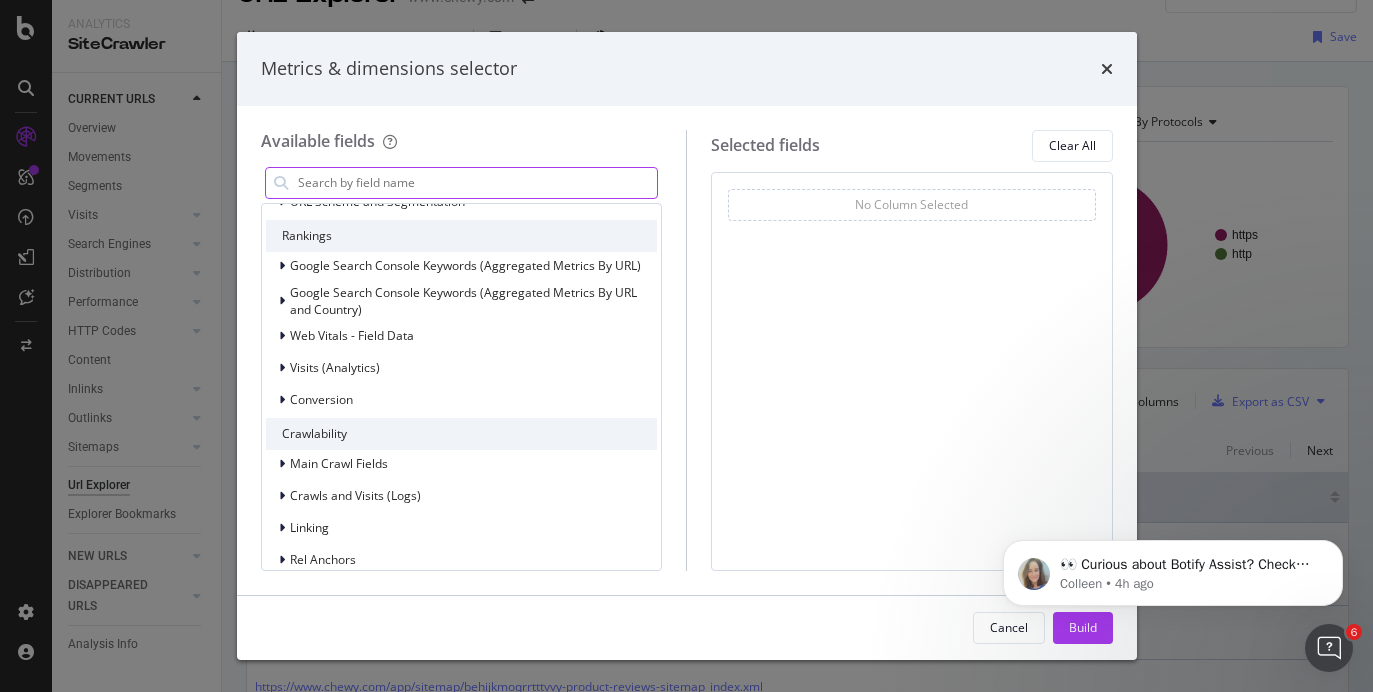 click on "👀 Curious about Botify Assist? Check out these use cases to explore what Assist can do! [FIRST] • 4h ago" at bounding box center (1173, 568) 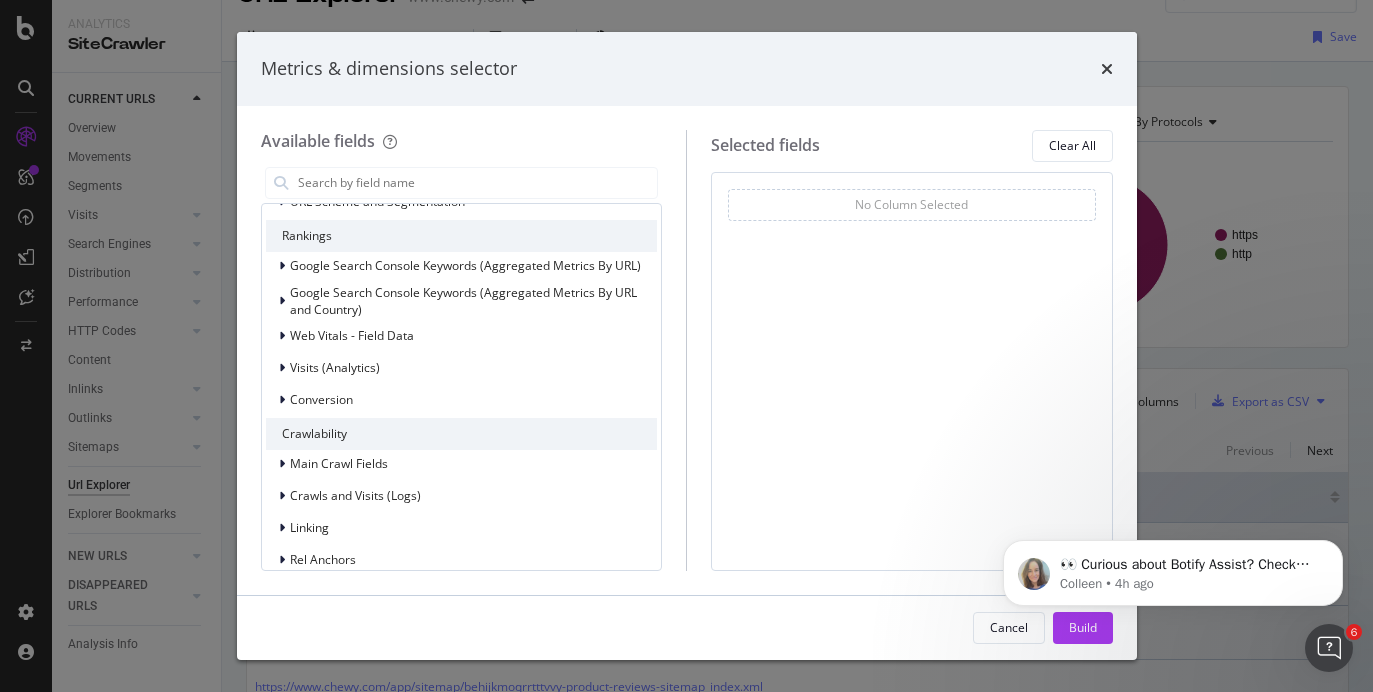click on "Metrics & dimensions selector" at bounding box center (687, 69) 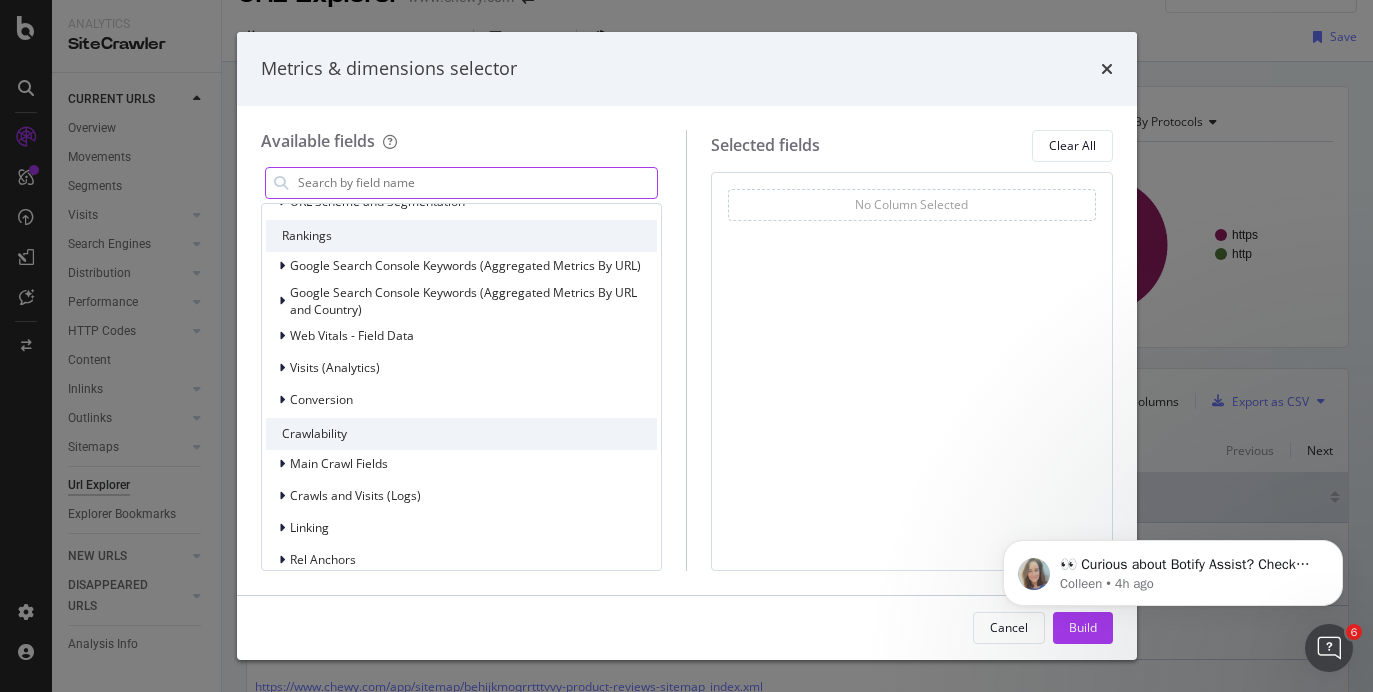 click at bounding box center [477, 183] 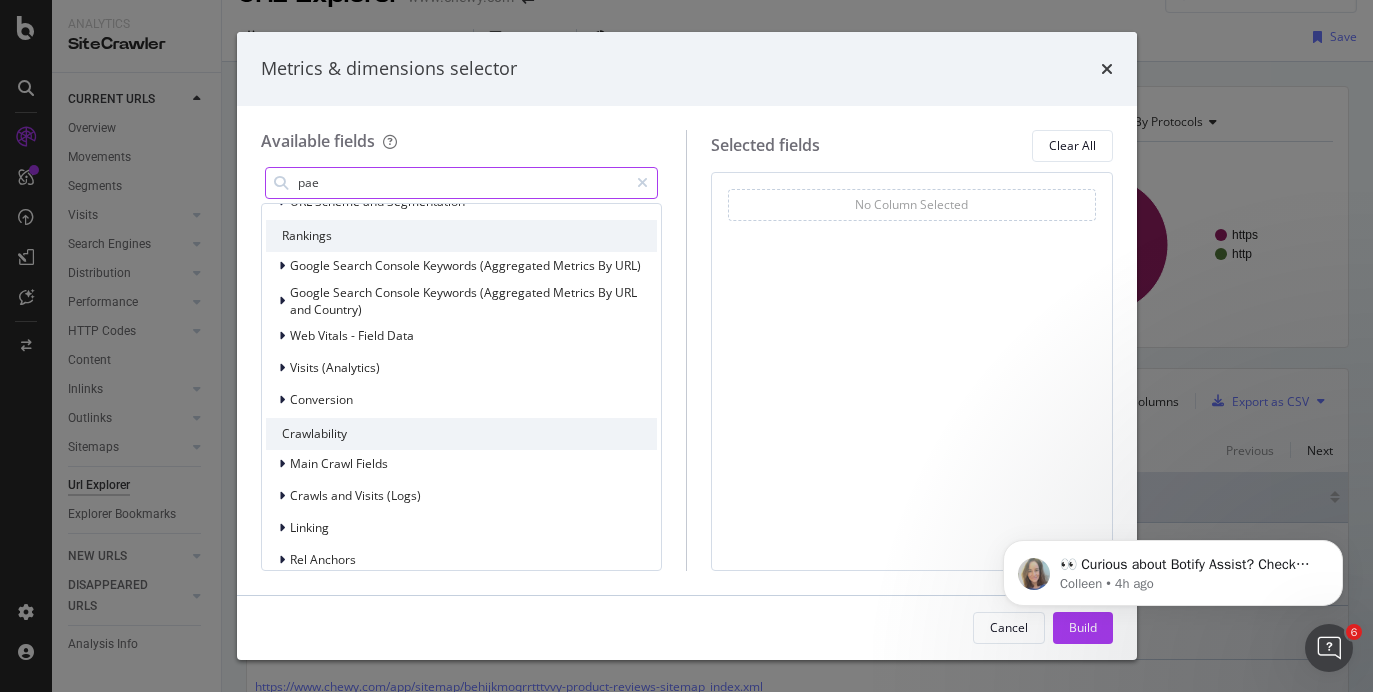scroll, scrollTop: 0, scrollLeft: 0, axis: both 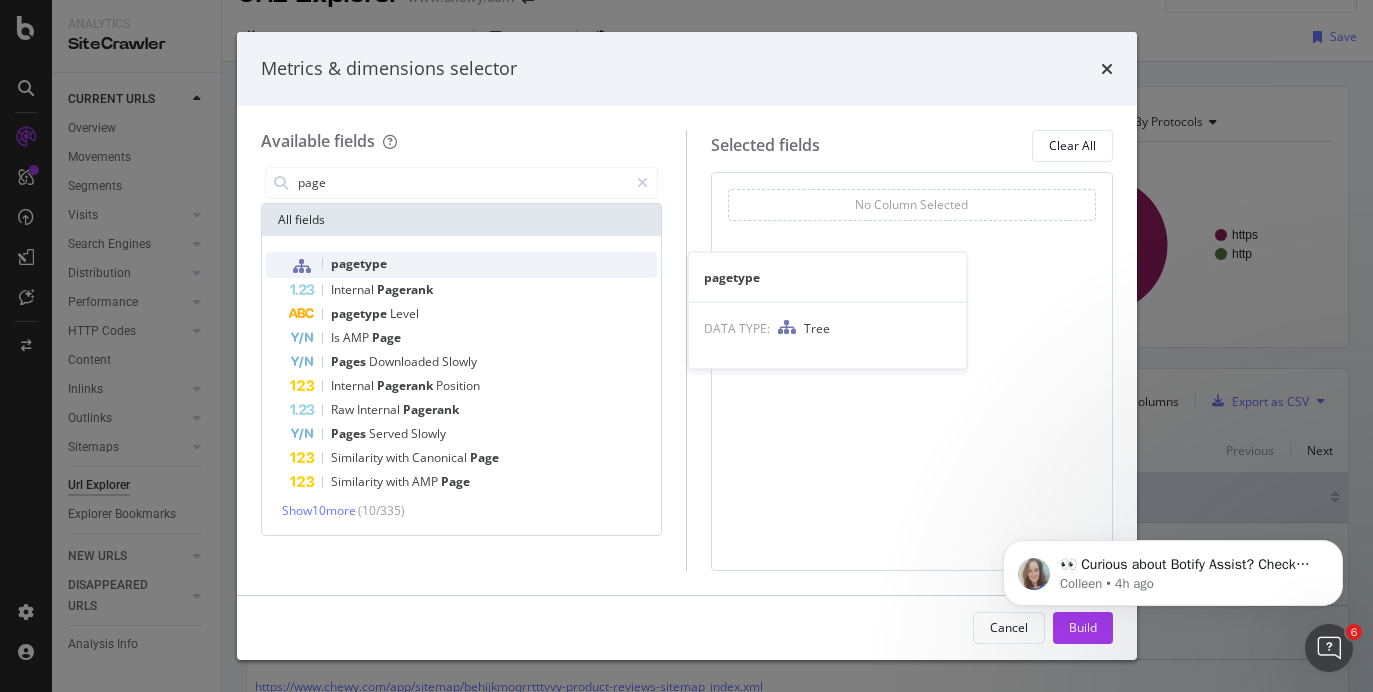 click on "pagetype" at bounding box center (474, 265) 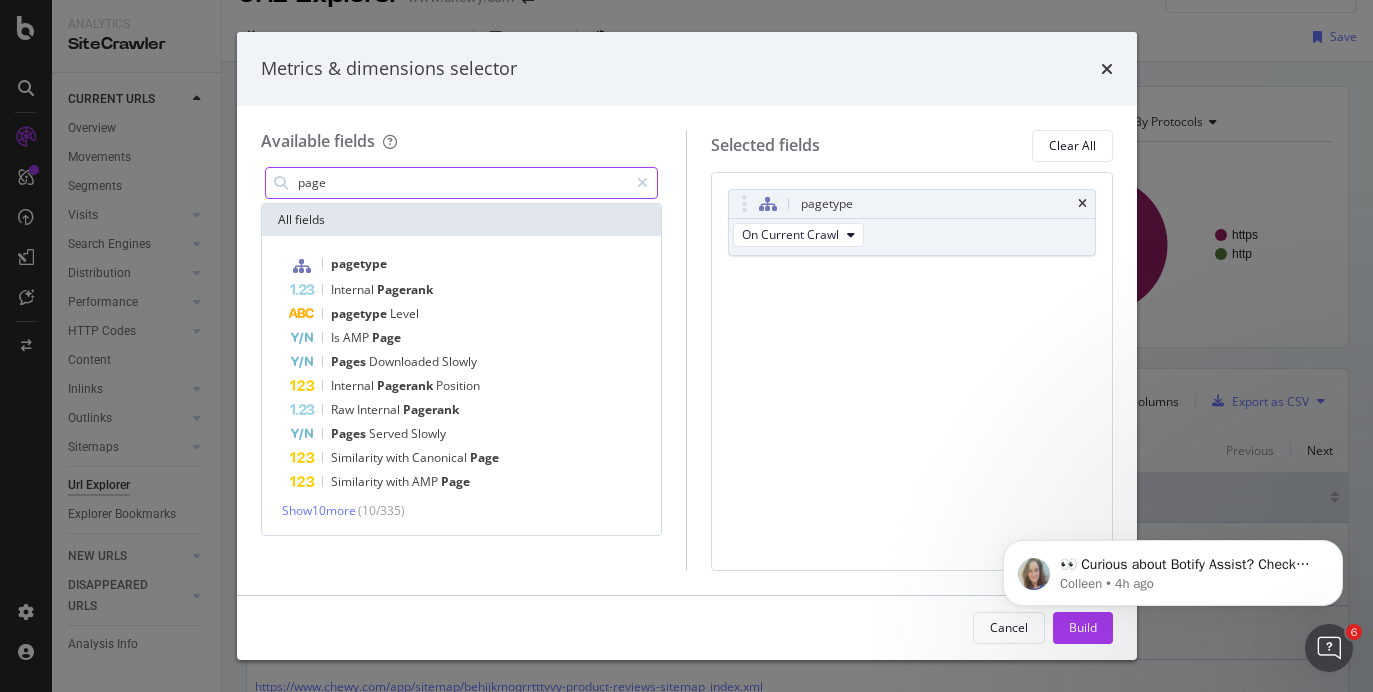 drag, startPoint x: 380, startPoint y: 189, endPoint x: 219, endPoint y: 177, distance: 161.44658 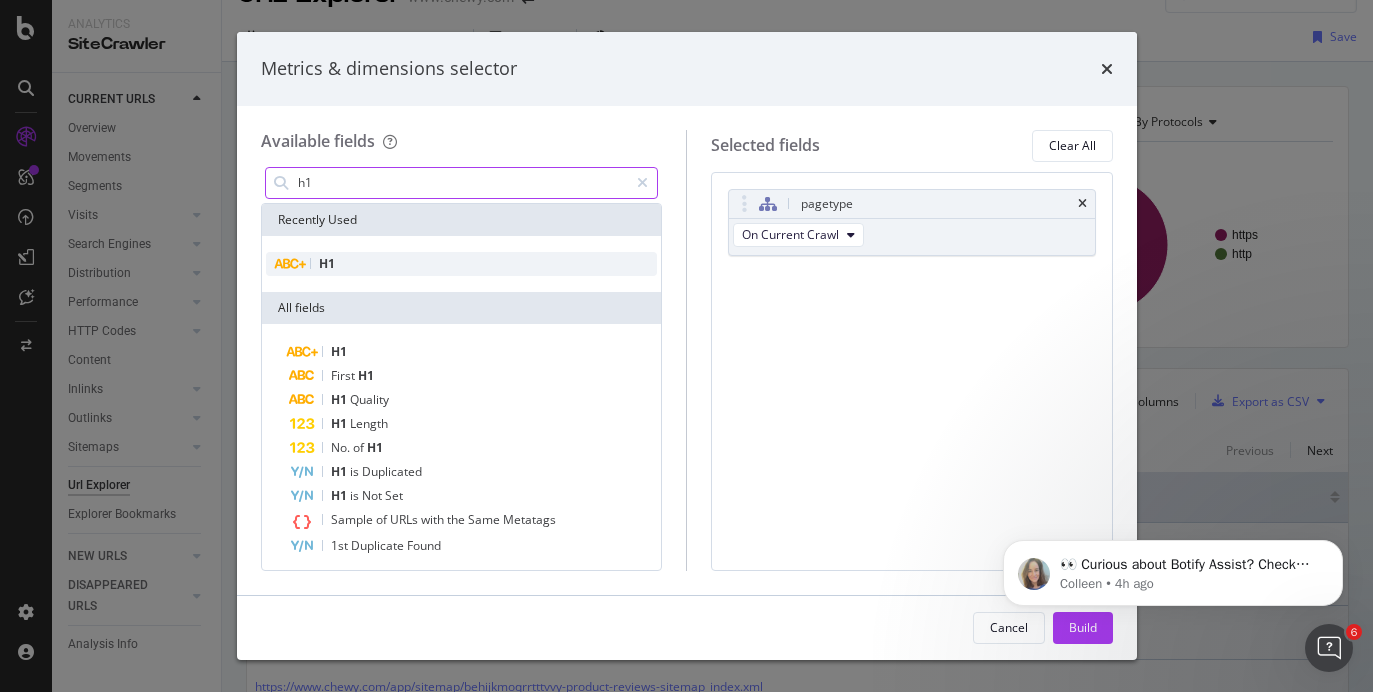 type on "h1" 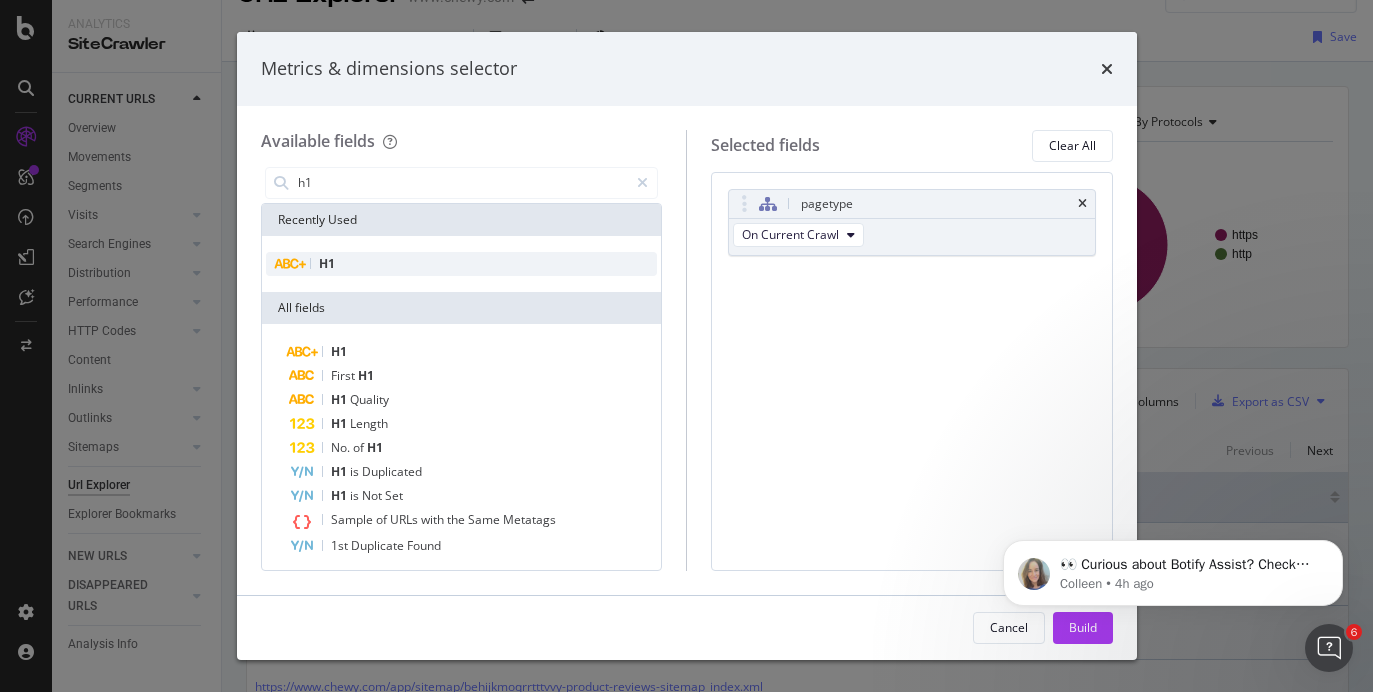 click on "H1" at bounding box center [462, 264] 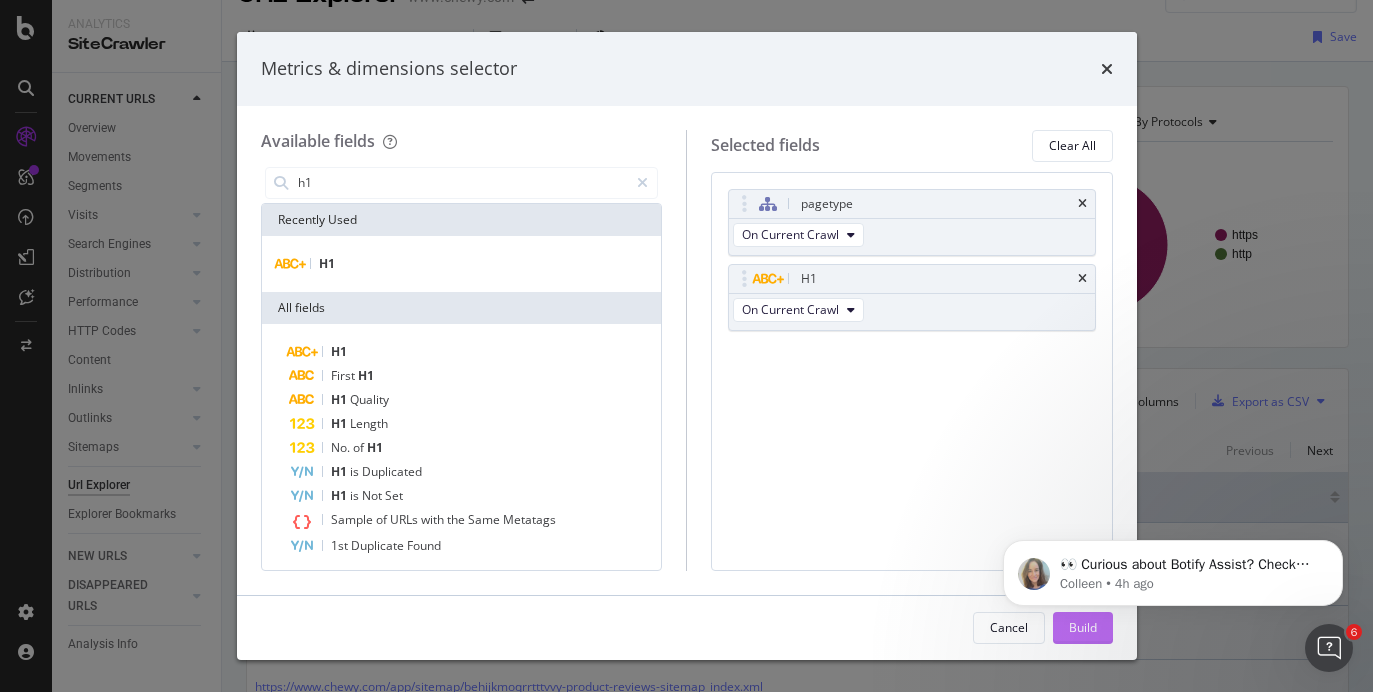 click on "Build" at bounding box center (1083, 628) 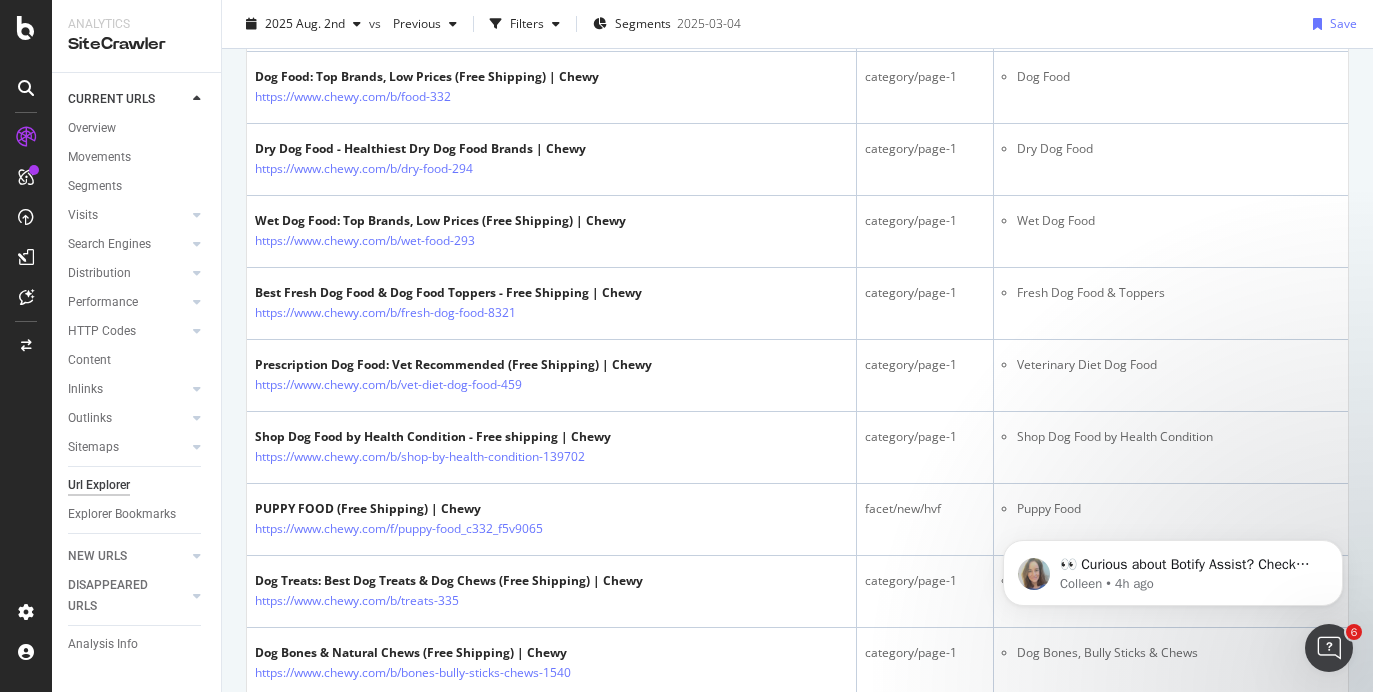 scroll, scrollTop: 1387, scrollLeft: 0, axis: vertical 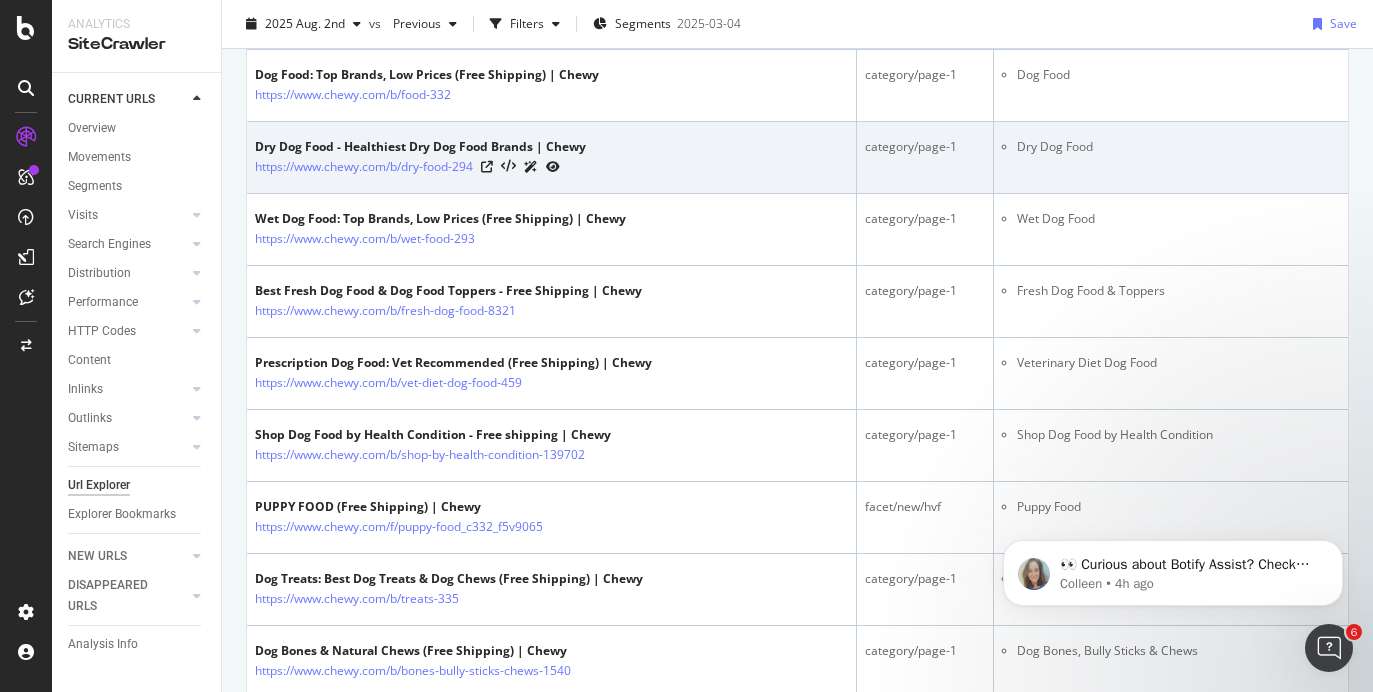 type 